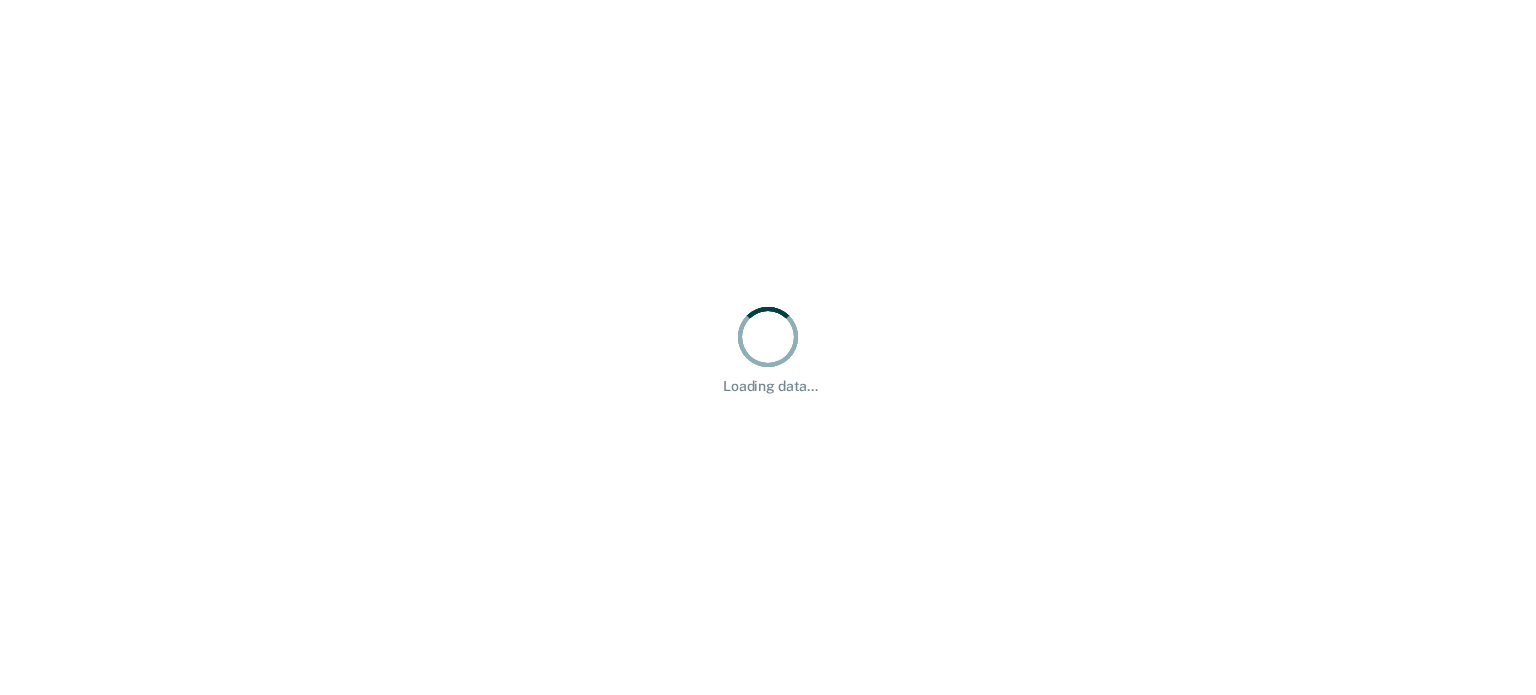 scroll, scrollTop: 0, scrollLeft: 0, axis: both 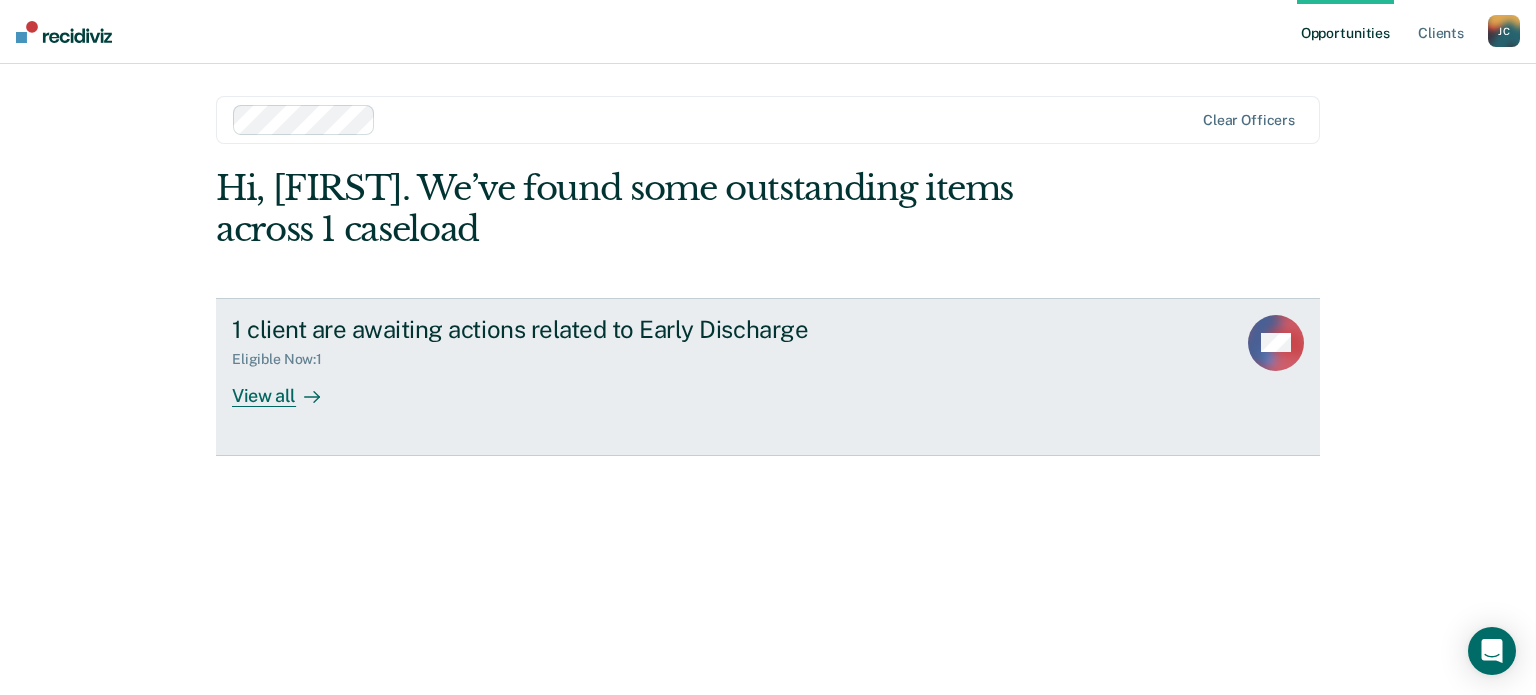 click on "View all" at bounding box center [288, 387] 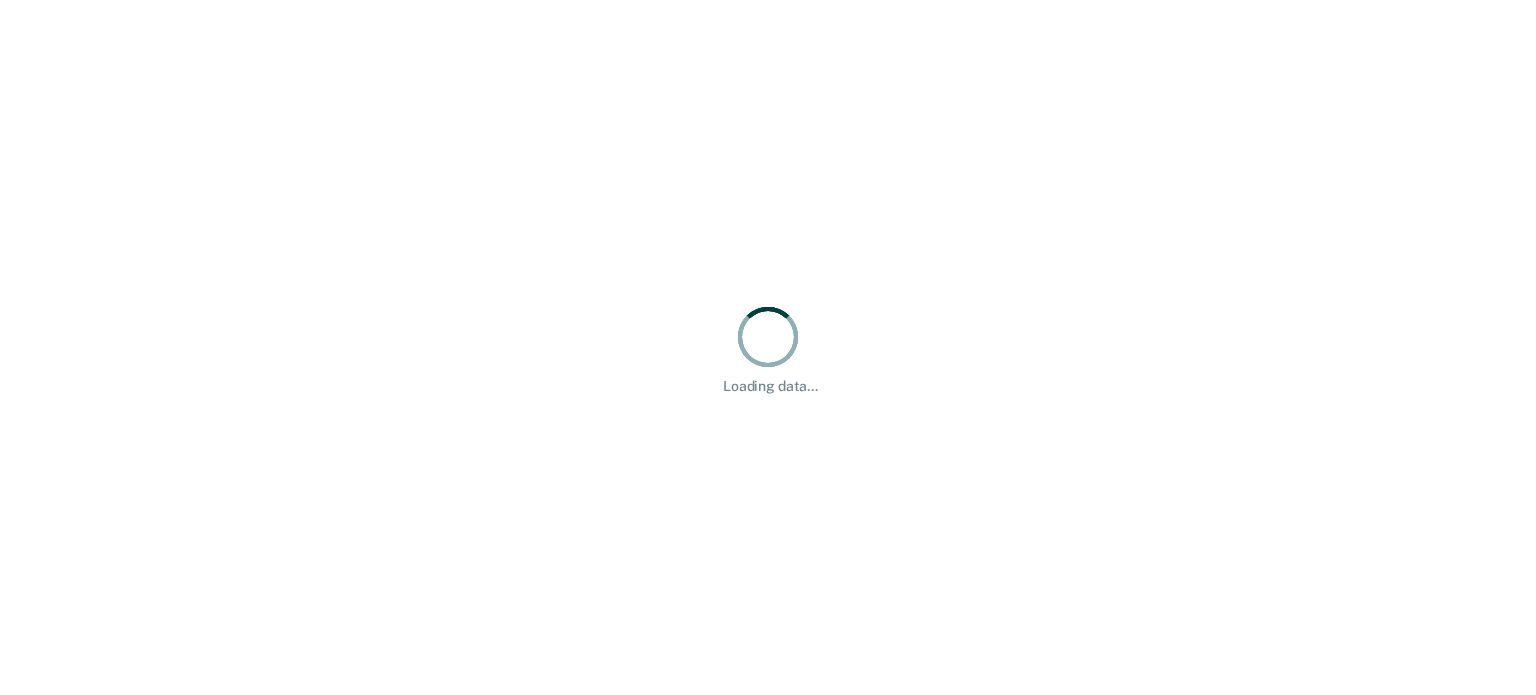 scroll, scrollTop: 0, scrollLeft: 0, axis: both 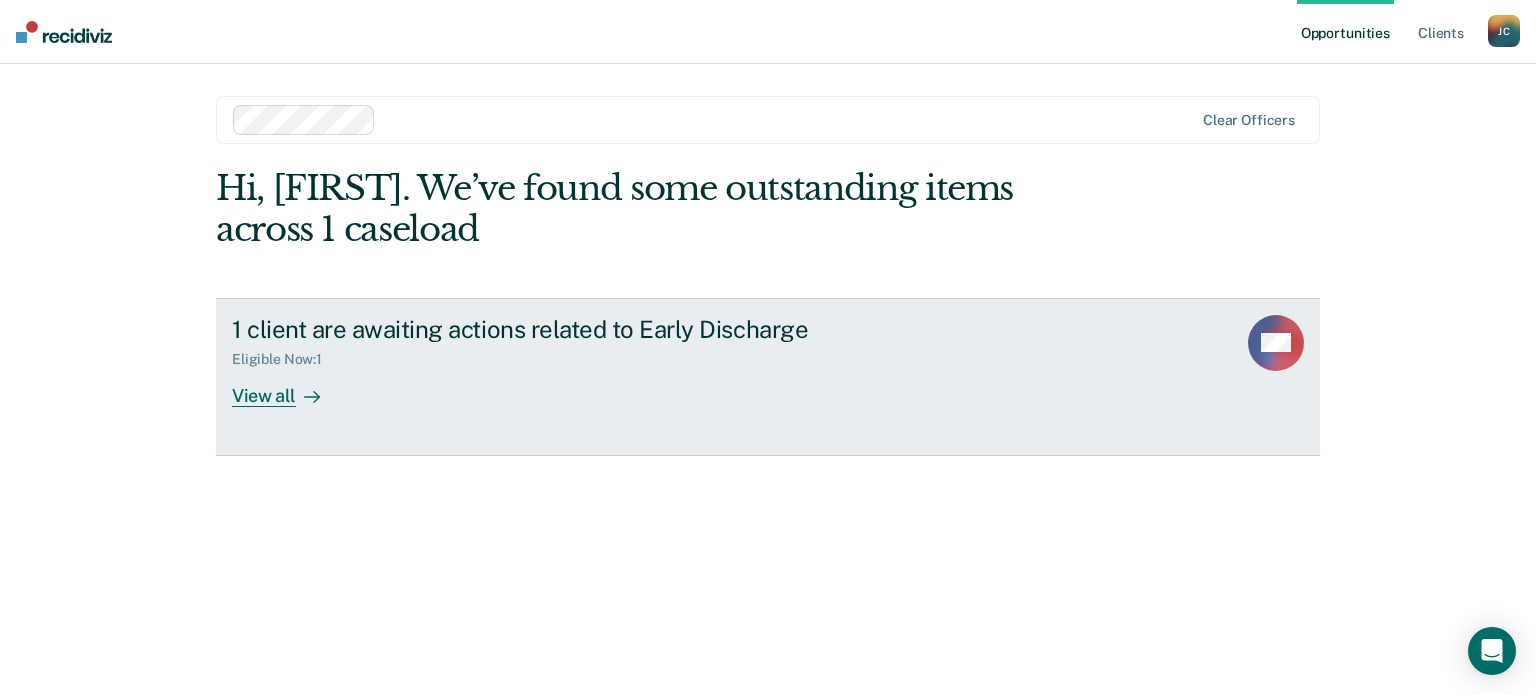 click on "View all" at bounding box center [288, 387] 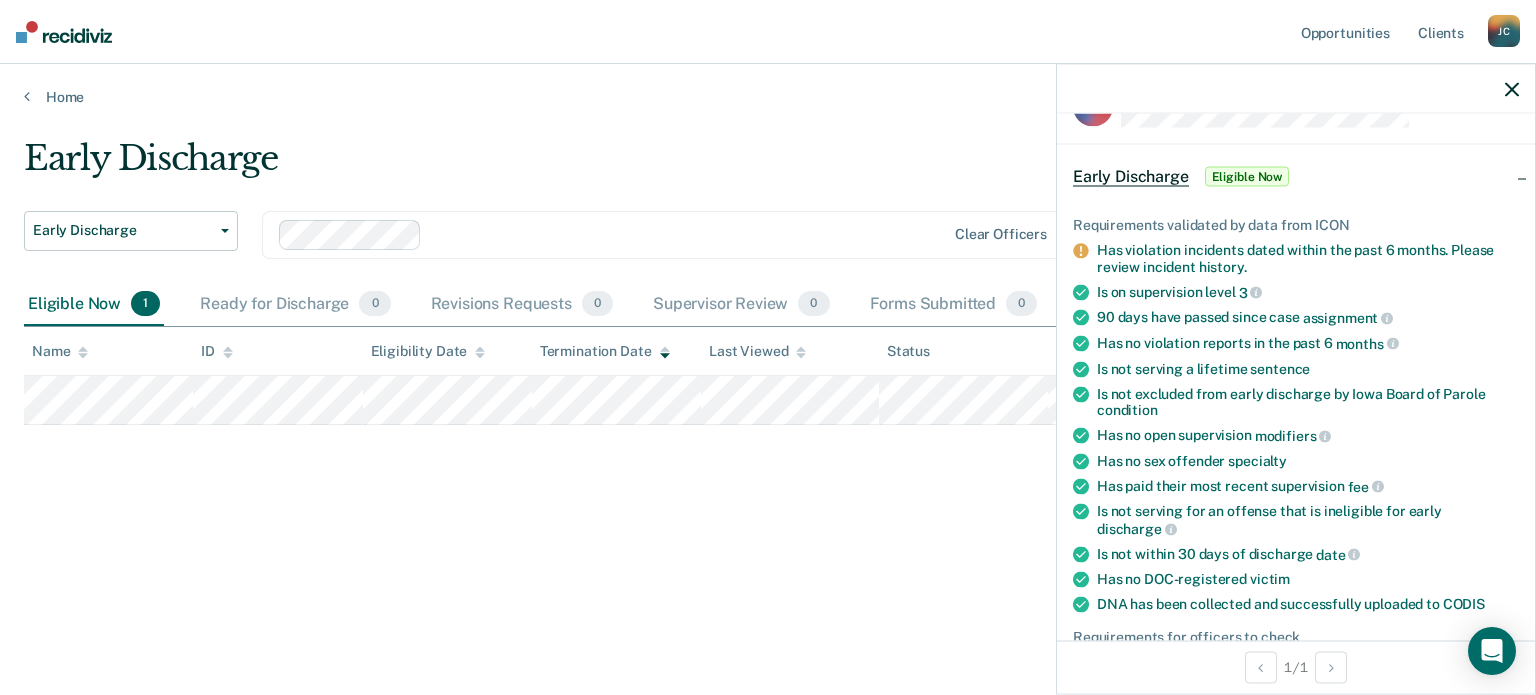 scroll, scrollTop: 50, scrollLeft: 0, axis: vertical 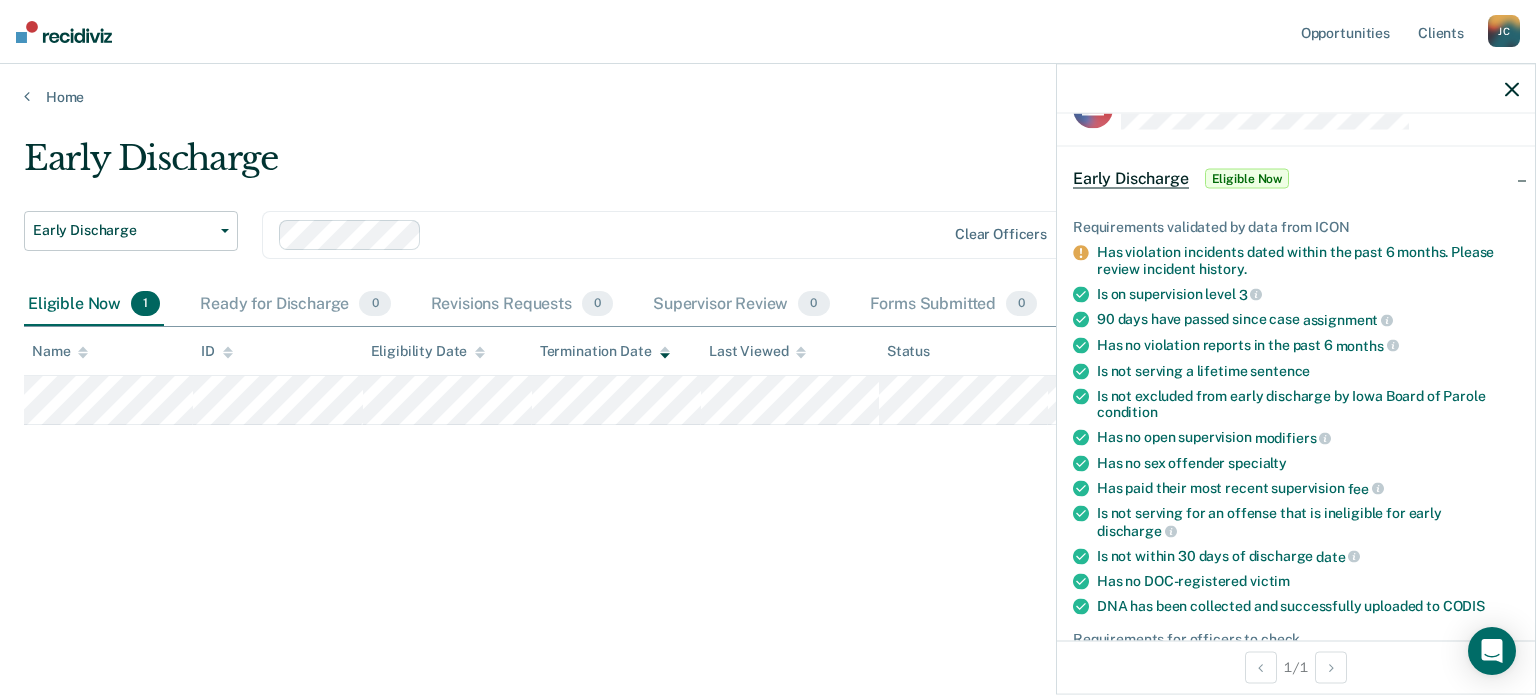 click on "Requirements validated by data from ICON Has violation incidents dated within the past 6 months. Please review incident history. Is on supervision level 3 90 days have passed since case assignment Has no violation reports in the past 6 months Is not serving a lifetime sentence Is not excluded from early discharge by Iowa Board of Parole condition Has no open supervision modifiers Has no sex offender specialty Has paid their most recent supervision fee Is not serving for an offense that is ineligible for early discharge Is not within 30 days of discharge date Has no DOC-registered victim DNA has been collected and successfully uploaded to CODIS Requirements for officers to check Has no pending criminal charges or active warrants Has completed any court-ordered interventions and/or programming Has paid restitution in full Has paid court fees in full (for probation clients) Has consistent payments or a payment plan for court fees (for parole clients) only)" at bounding box center (1296, 534) 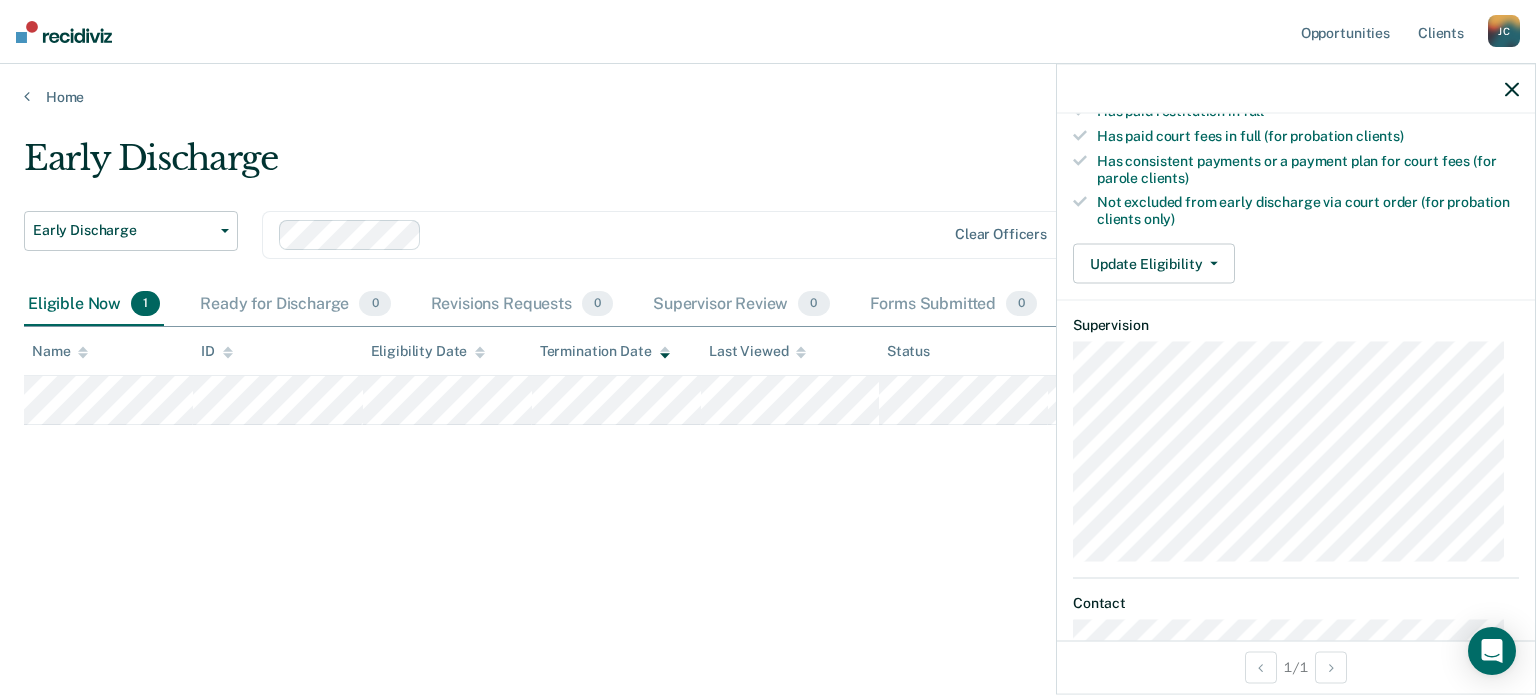 scroll, scrollTop: 611, scrollLeft: 0, axis: vertical 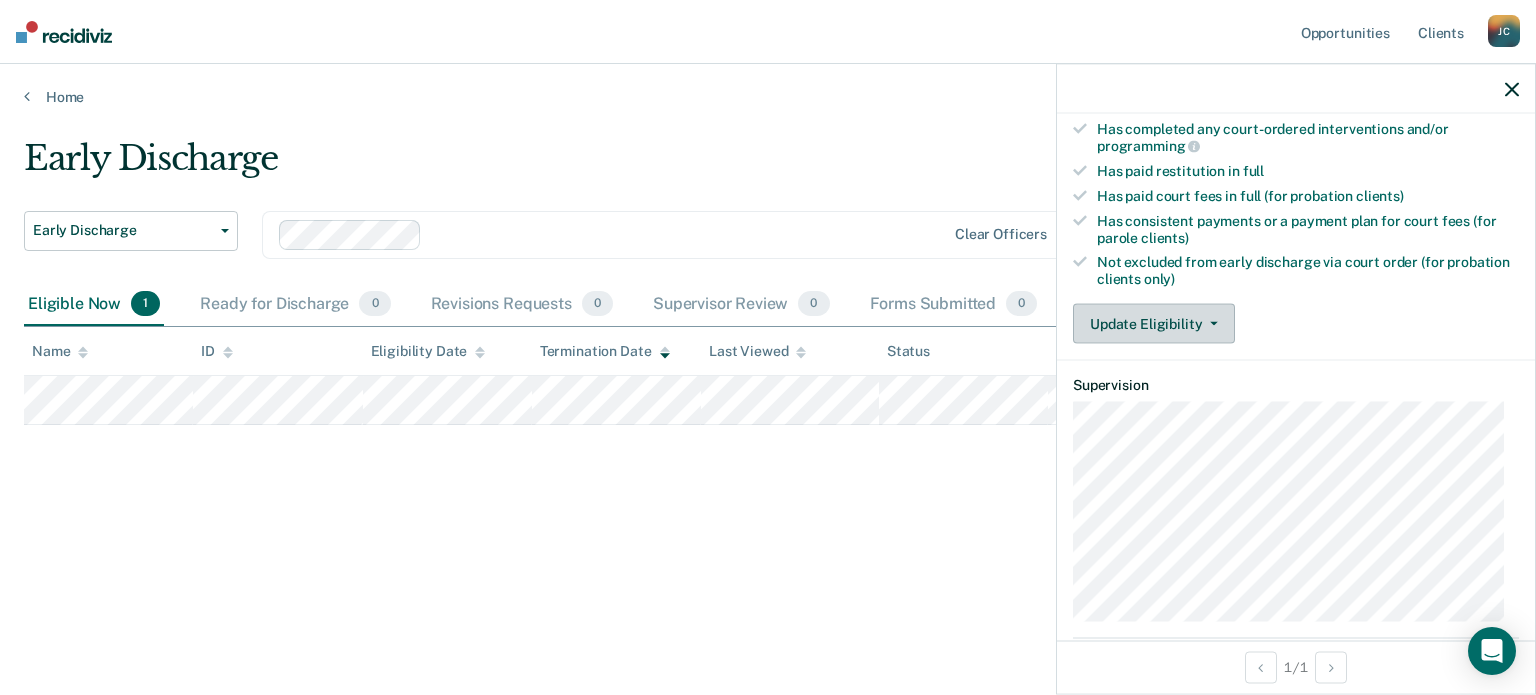 click on "Update Eligibility" at bounding box center [1154, 323] 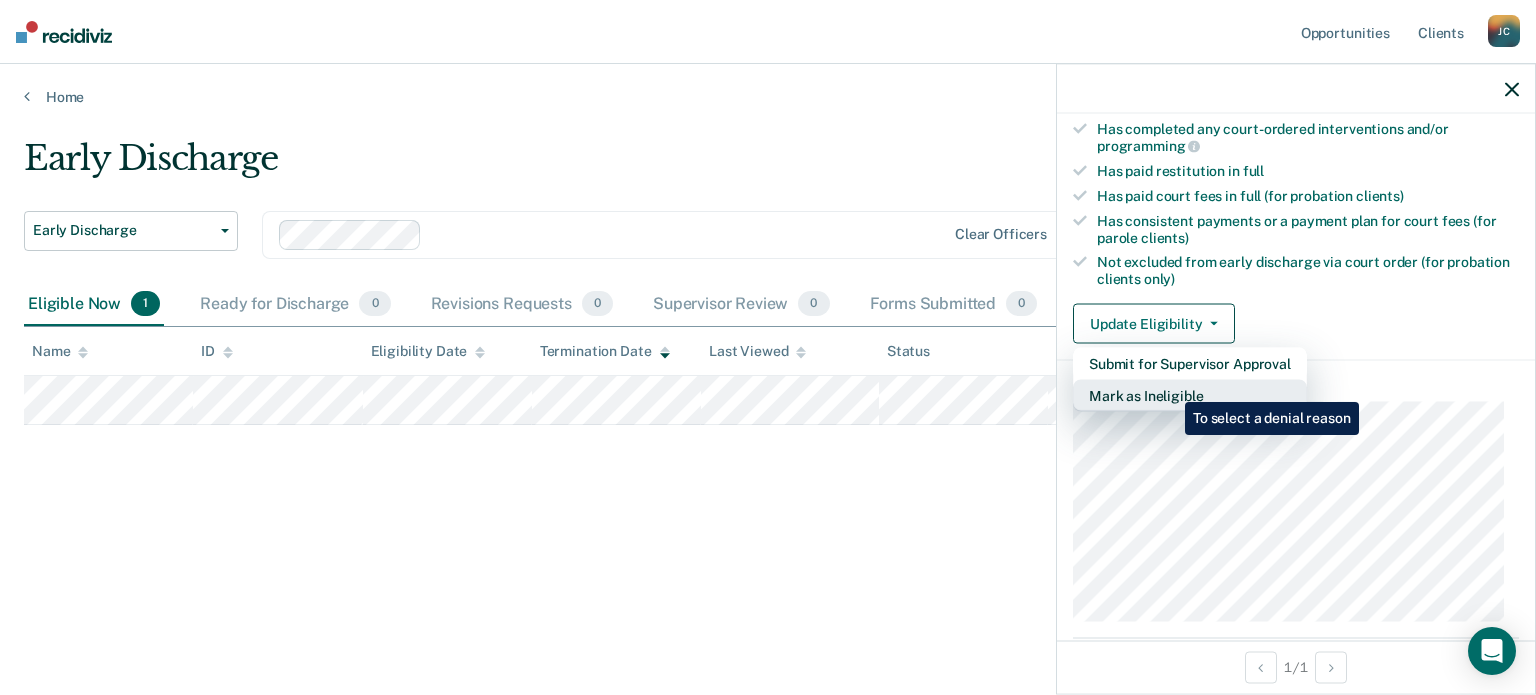 click on "Mark as Ineligible" at bounding box center [1190, 363] 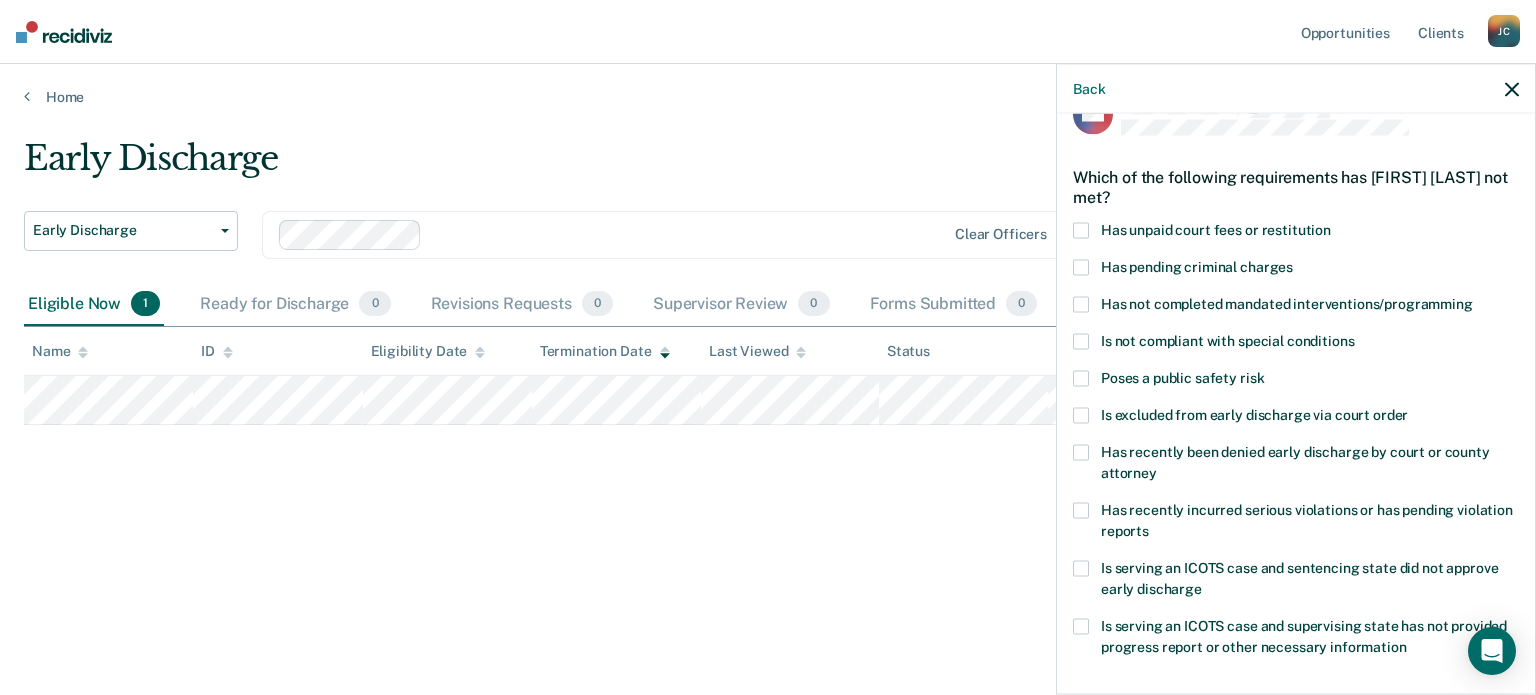 scroll, scrollTop: 44, scrollLeft: 0, axis: vertical 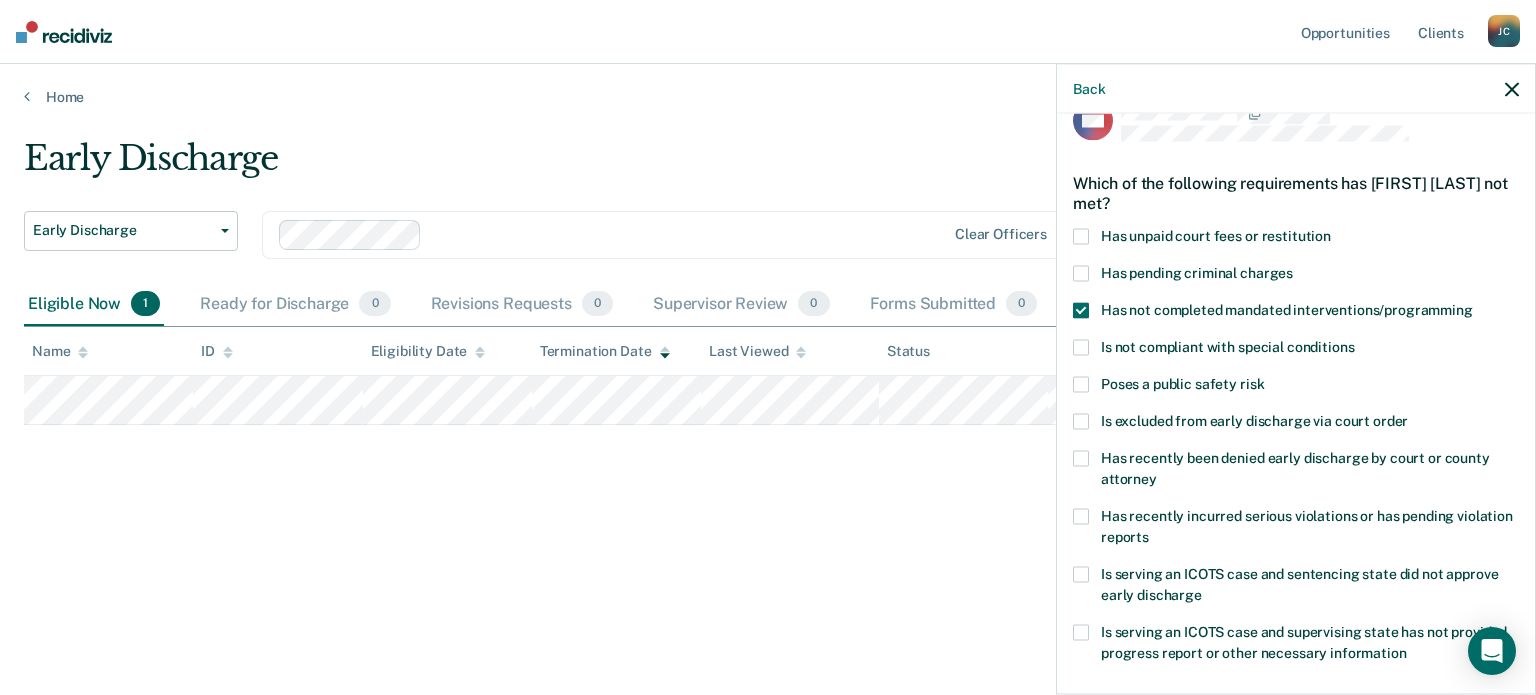 click at bounding box center (1081, 236) 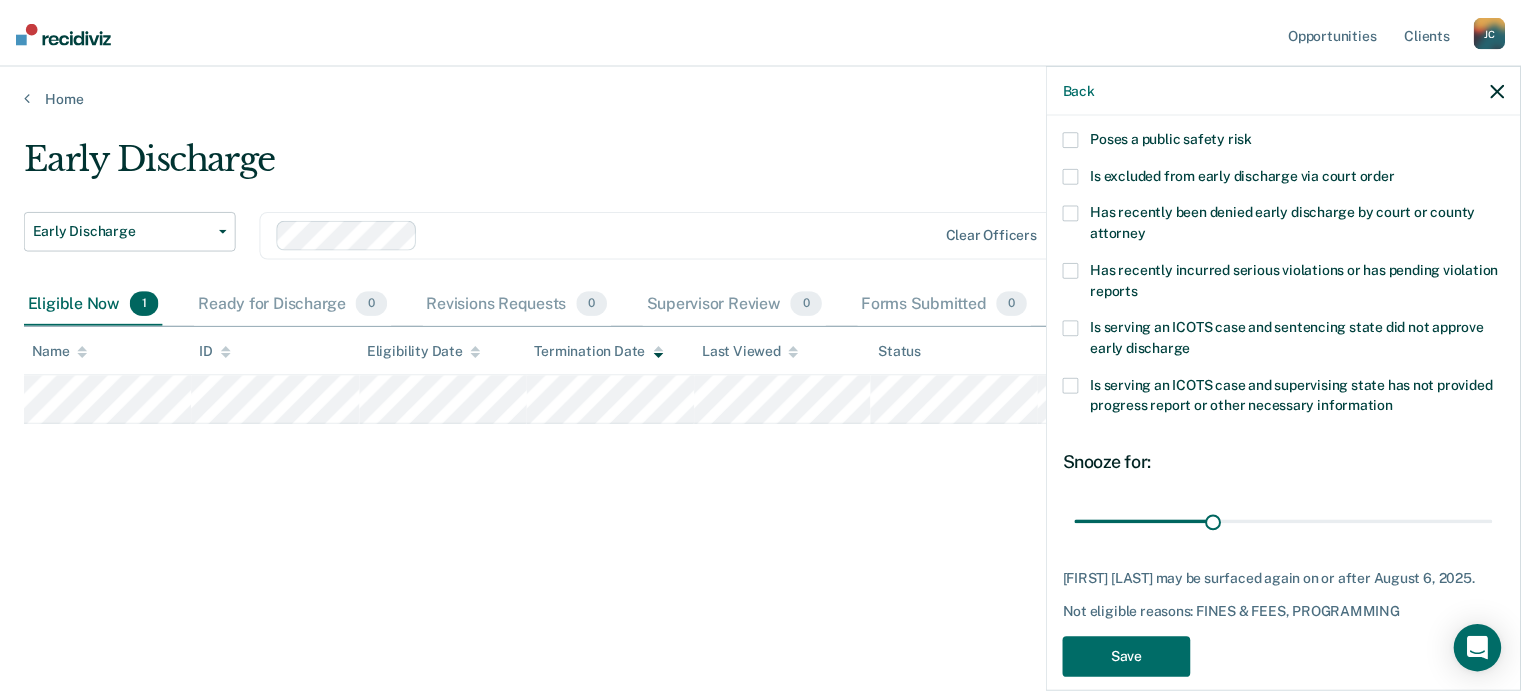 scroll, scrollTop: 307, scrollLeft: 0, axis: vertical 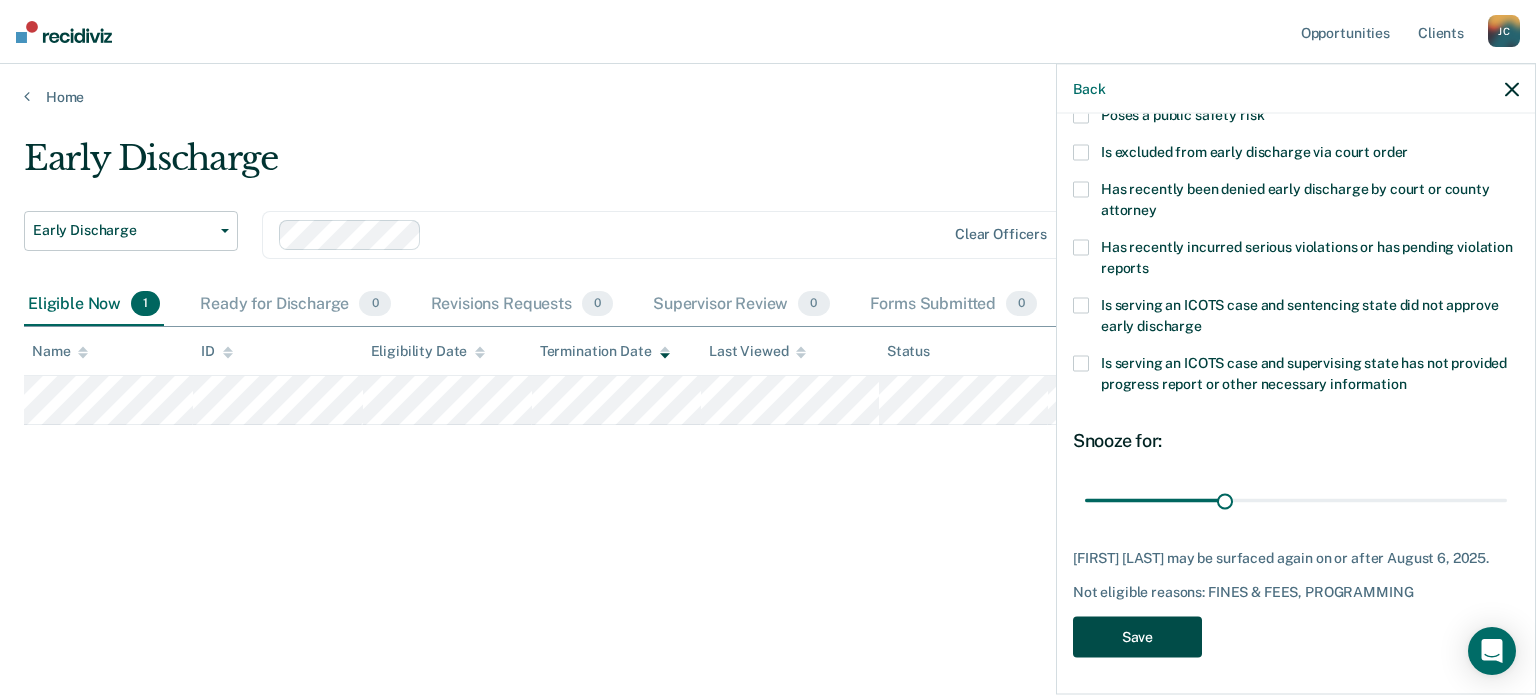 click on "Save" at bounding box center [1137, 636] 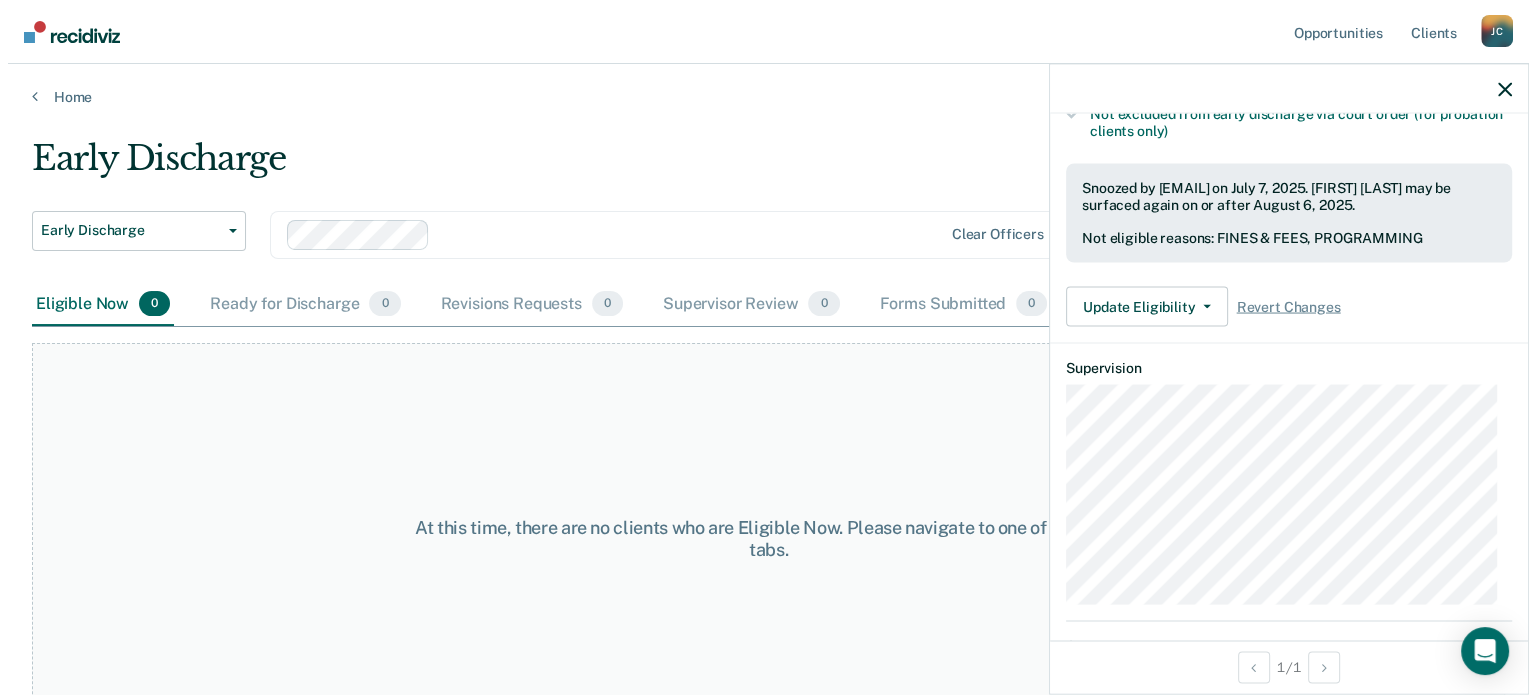 scroll, scrollTop: 758, scrollLeft: 0, axis: vertical 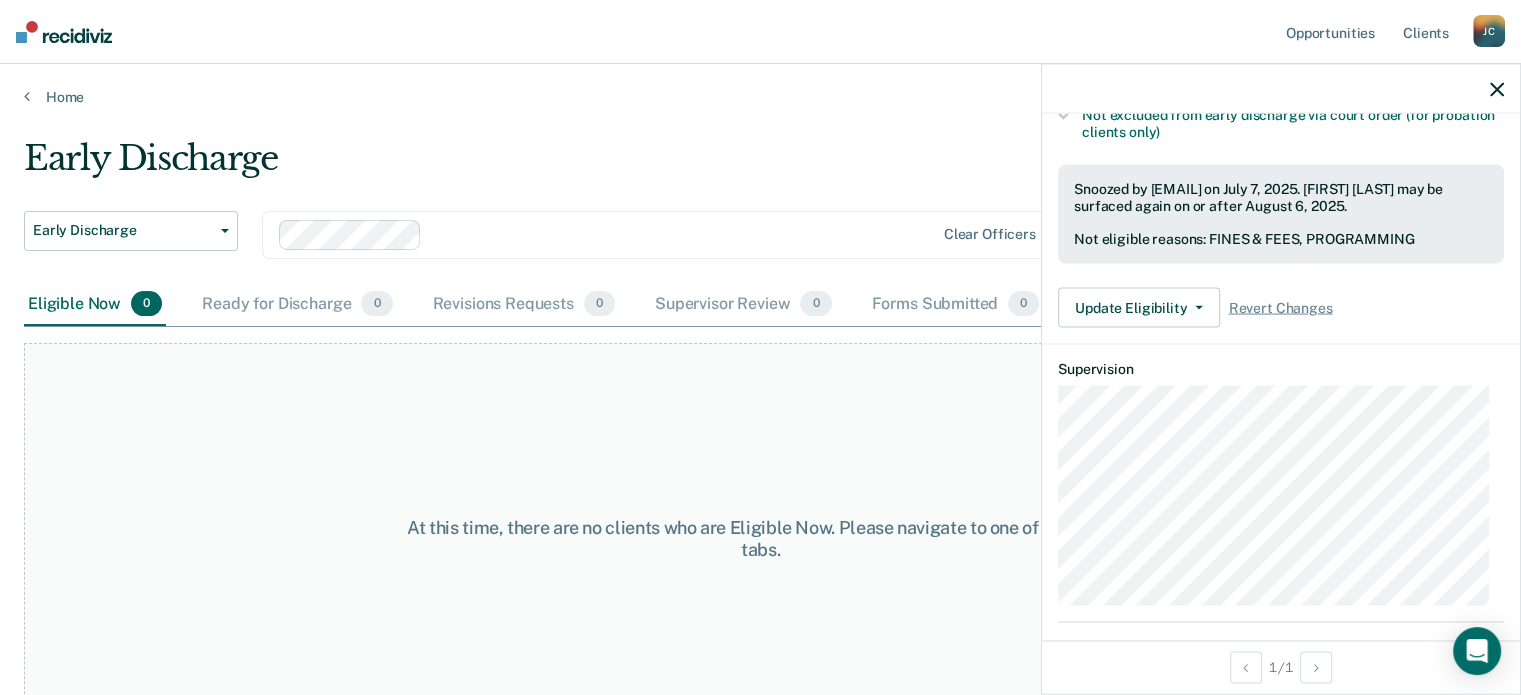 click at bounding box center (1497, 89) 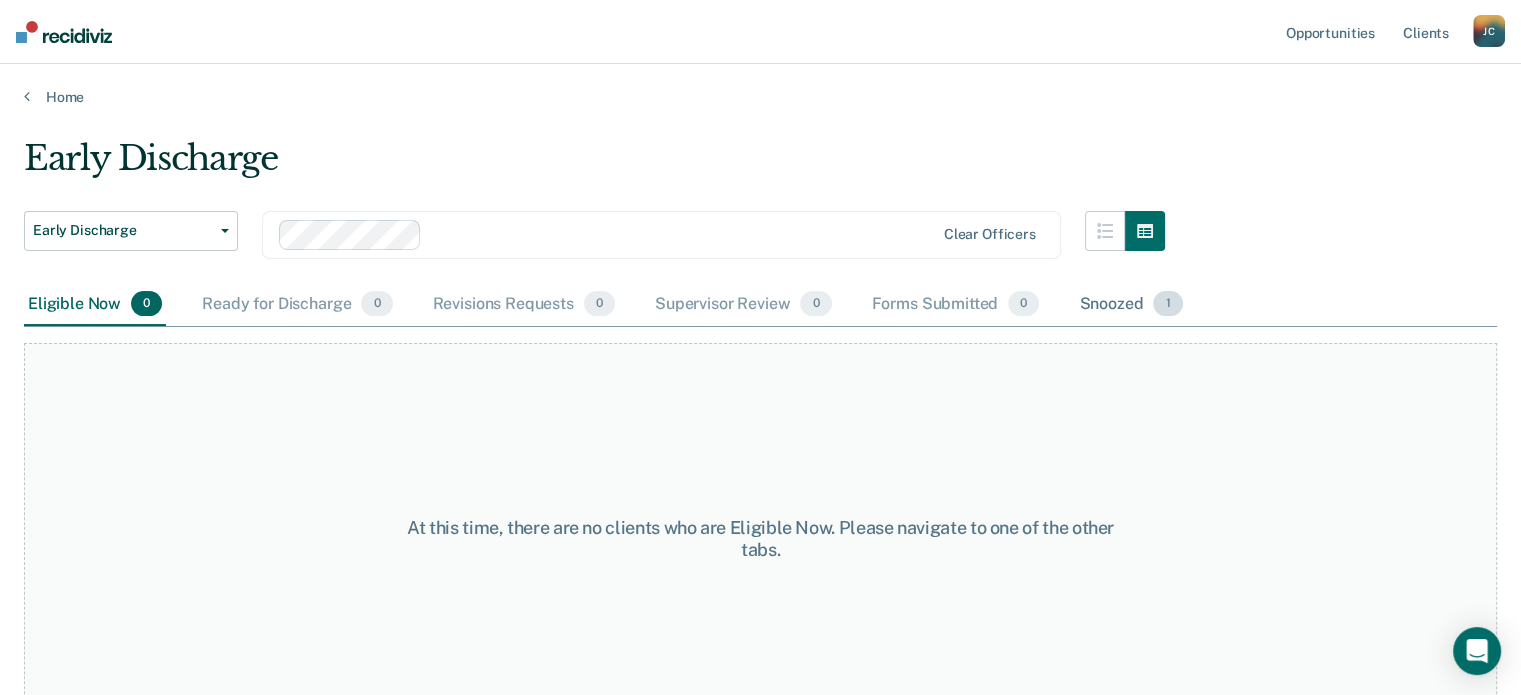 click on "Snoozed 1" at bounding box center (1130, 305) 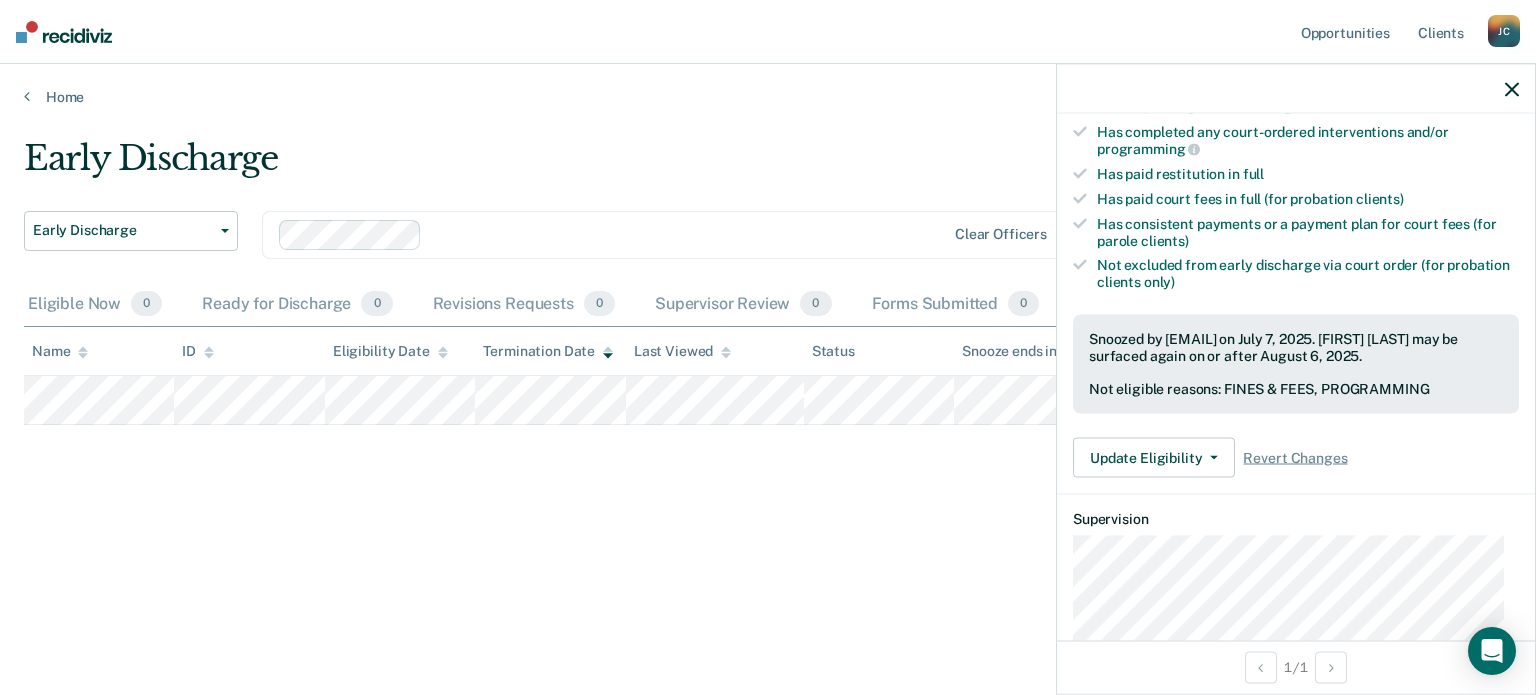 scroll, scrollTop: 608, scrollLeft: 0, axis: vertical 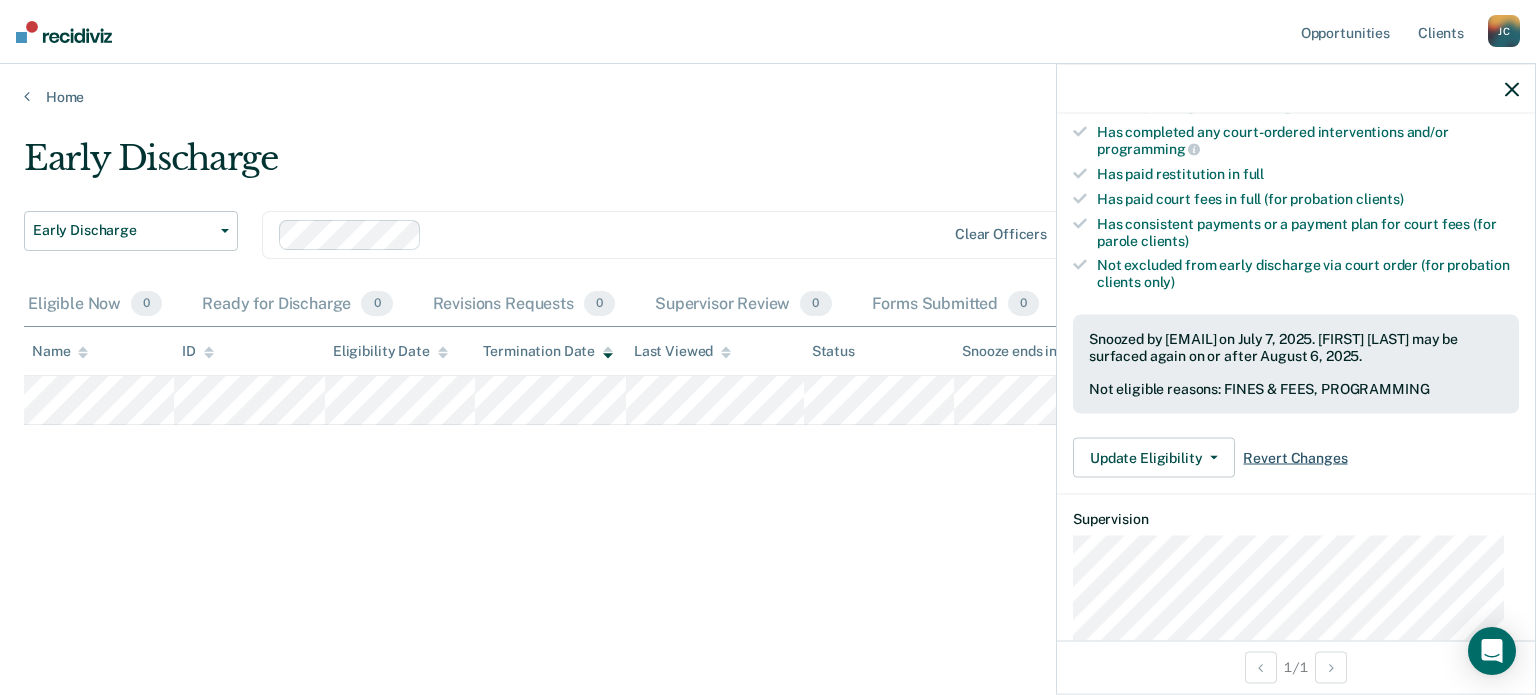 click on "Revert Changes" at bounding box center (1295, 457) 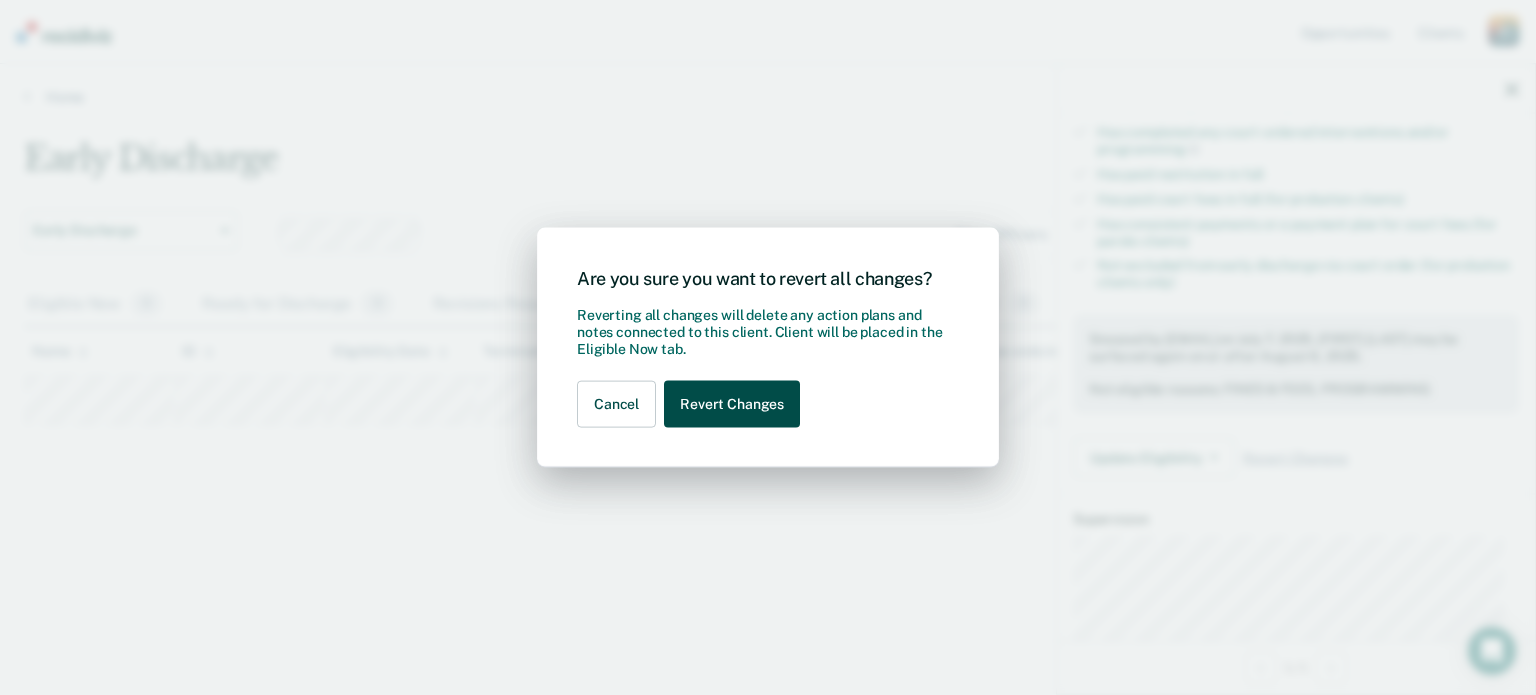 click on "Revert Changes" at bounding box center (732, 404) 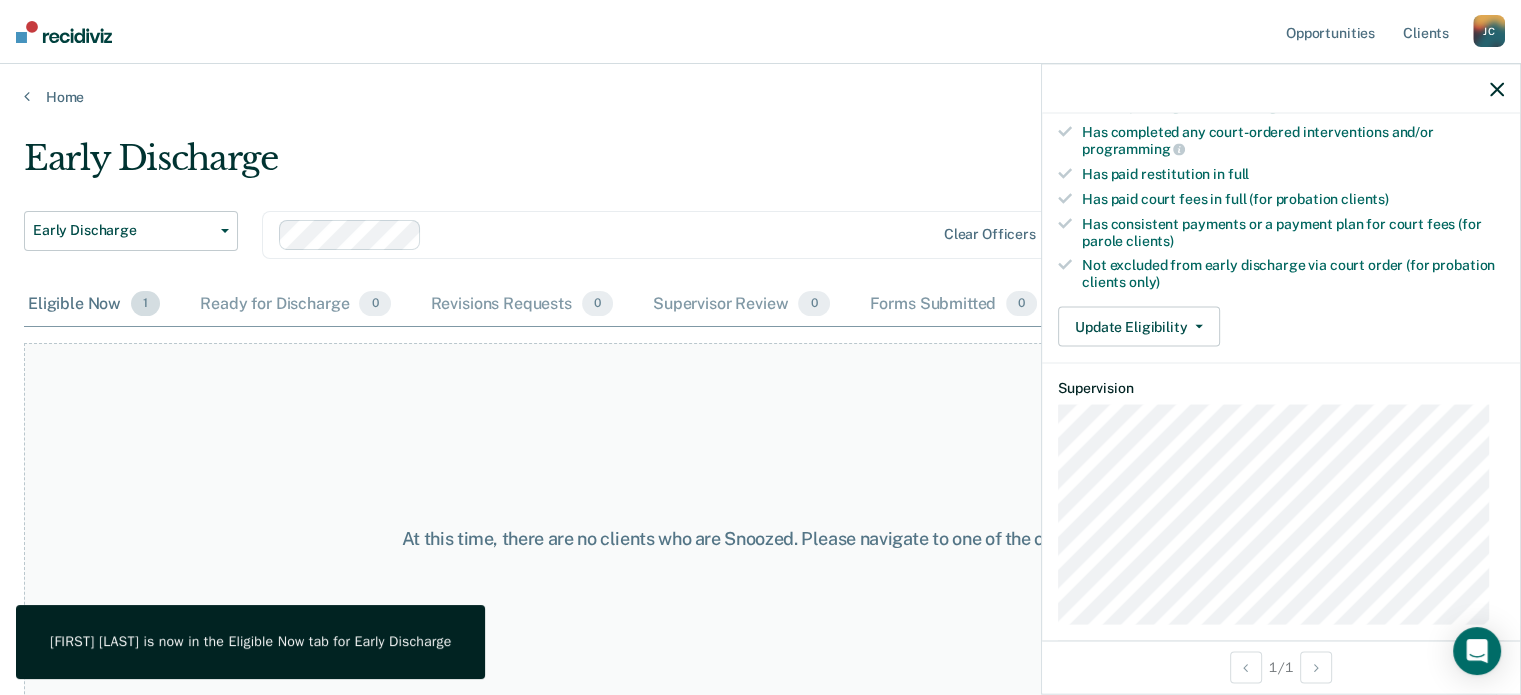 click on "Eligible Now 1" at bounding box center (94, 305) 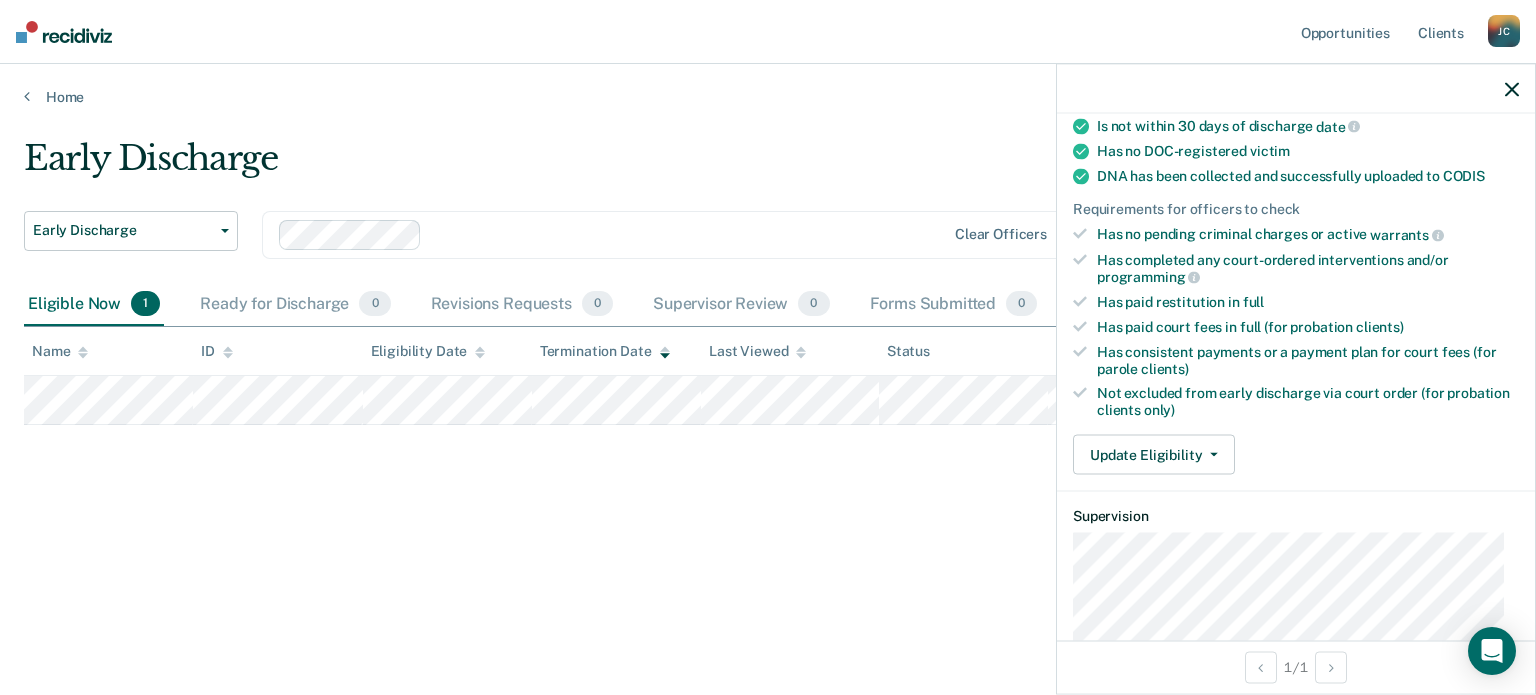 scroll, scrollTop: 479, scrollLeft: 0, axis: vertical 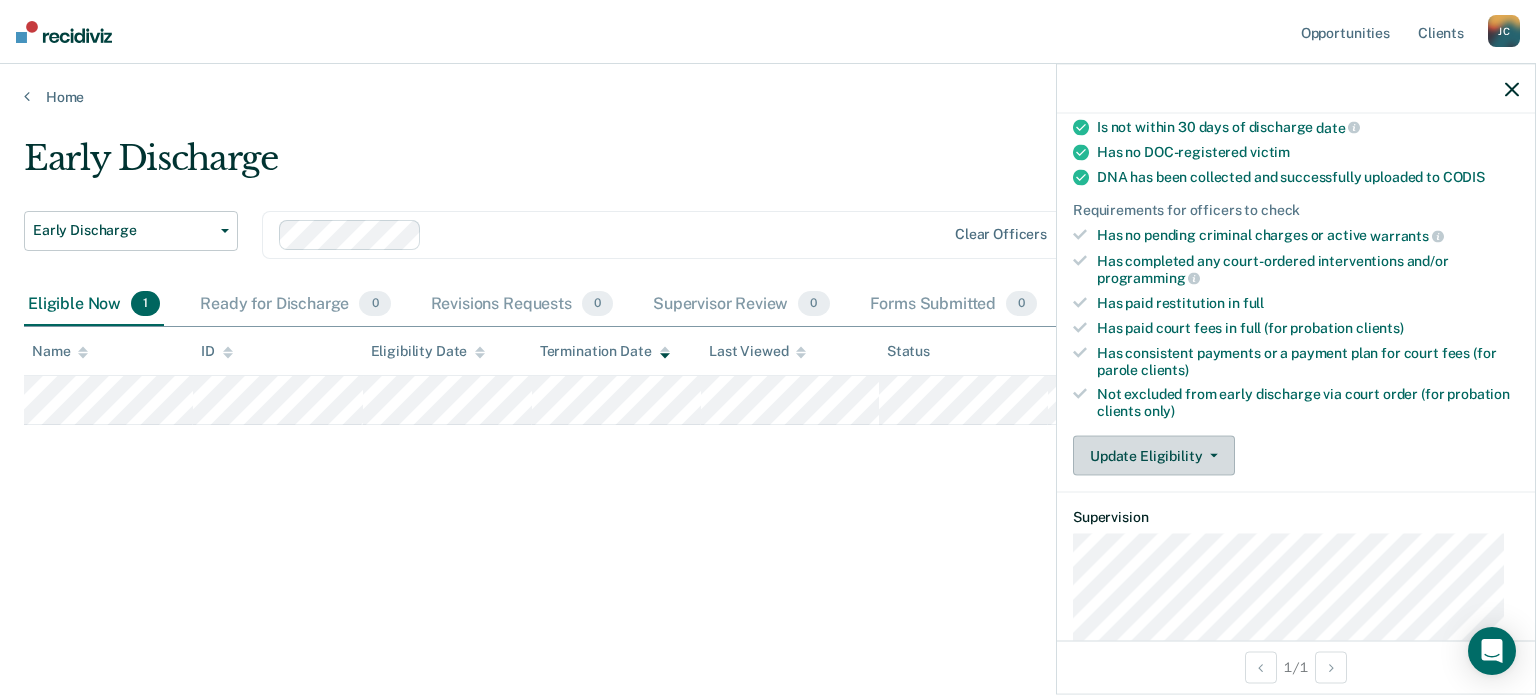 click on "Update Eligibility" at bounding box center (1154, 455) 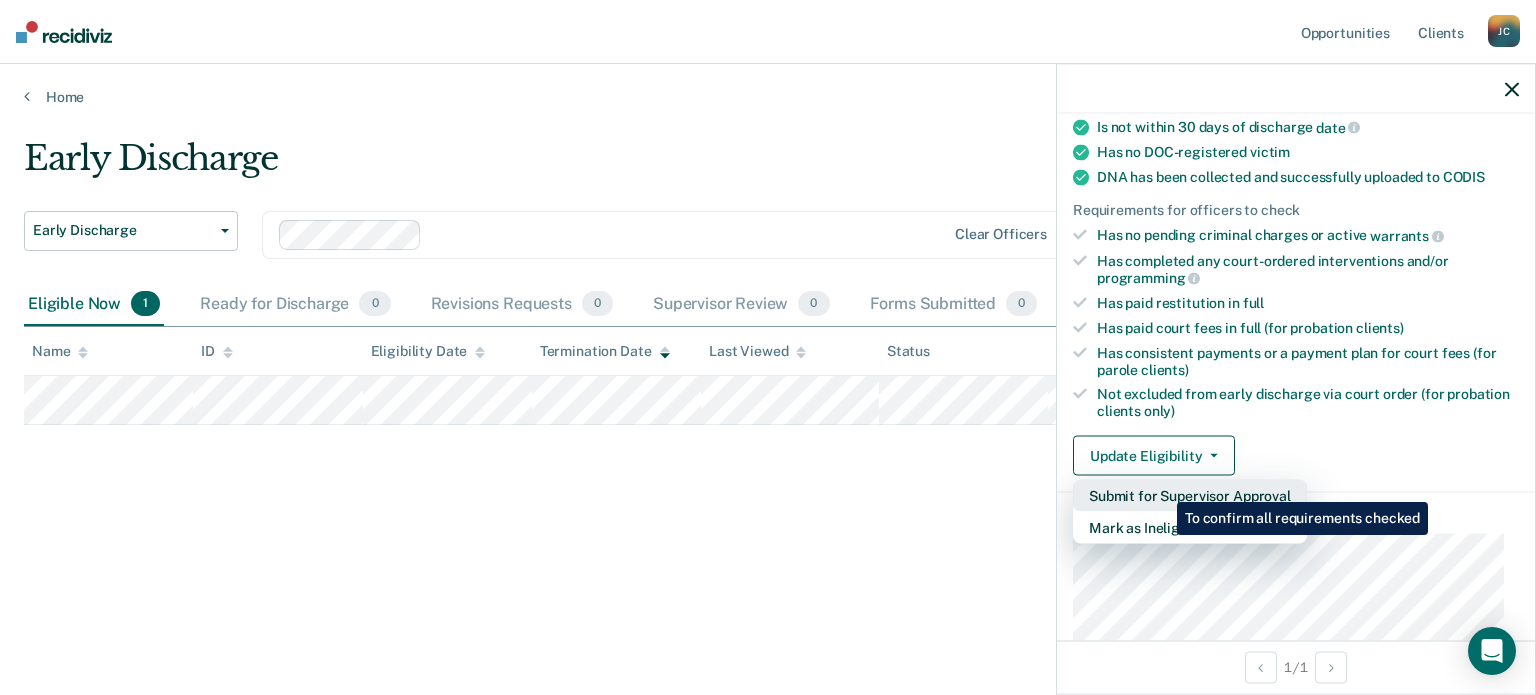 click on "Submit for Supervisor Approval" at bounding box center [1190, 495] 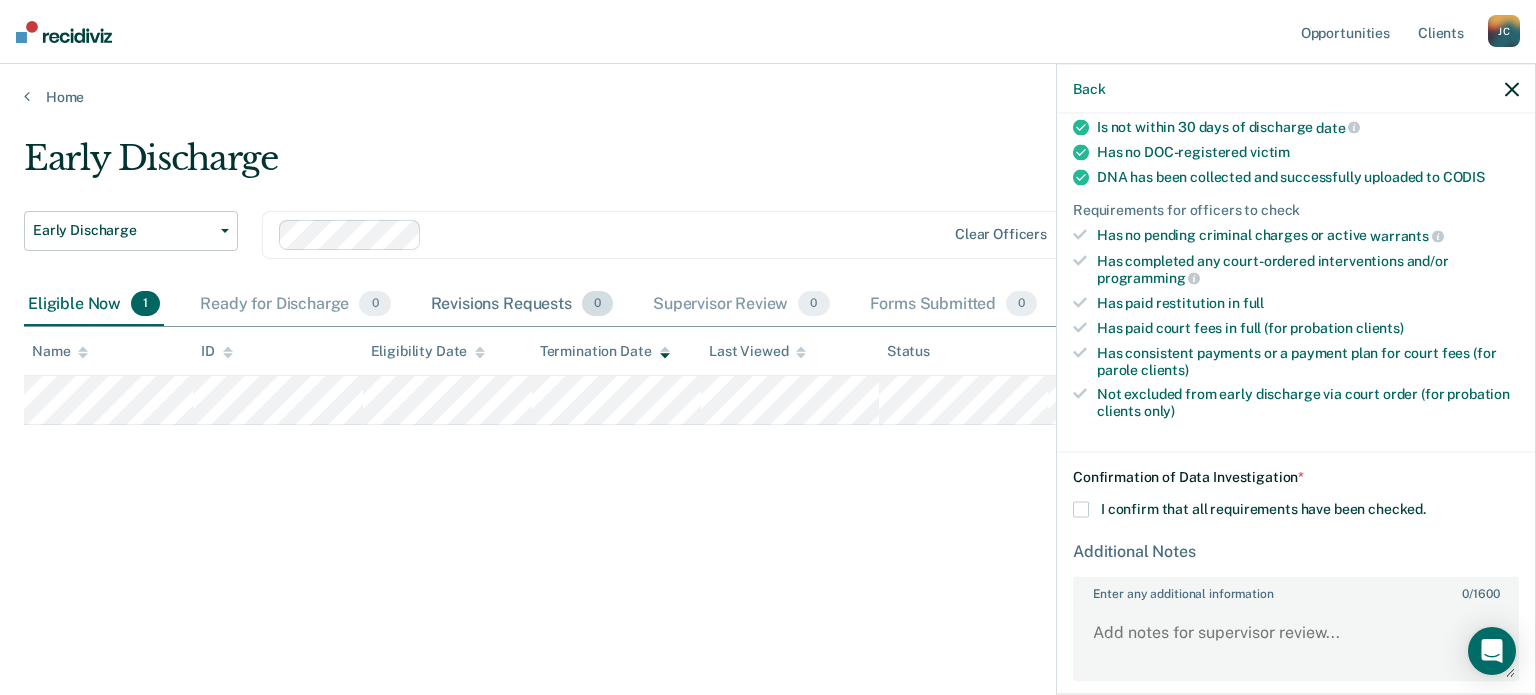 click on "Revisions Requests 0" at bounding box center (522, 305) 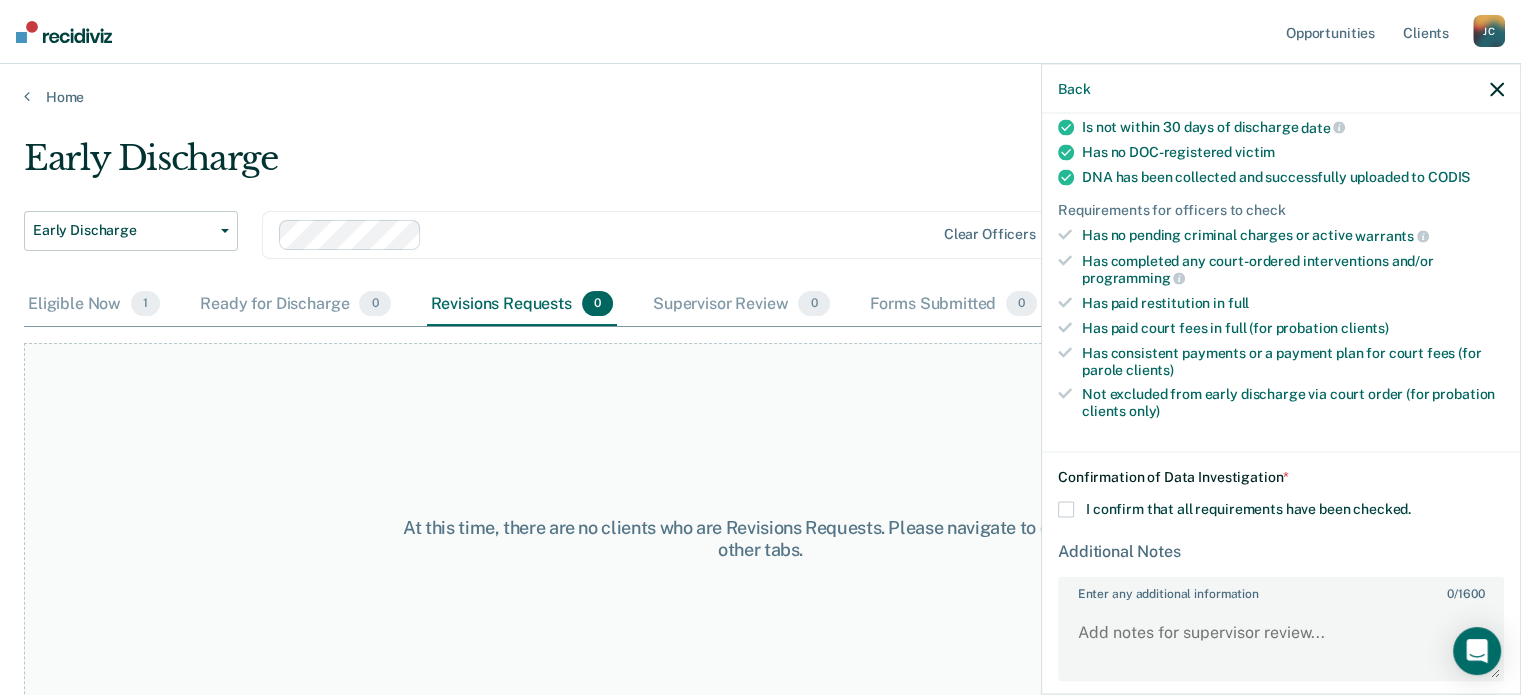 click at bounding box center (1497, 89) 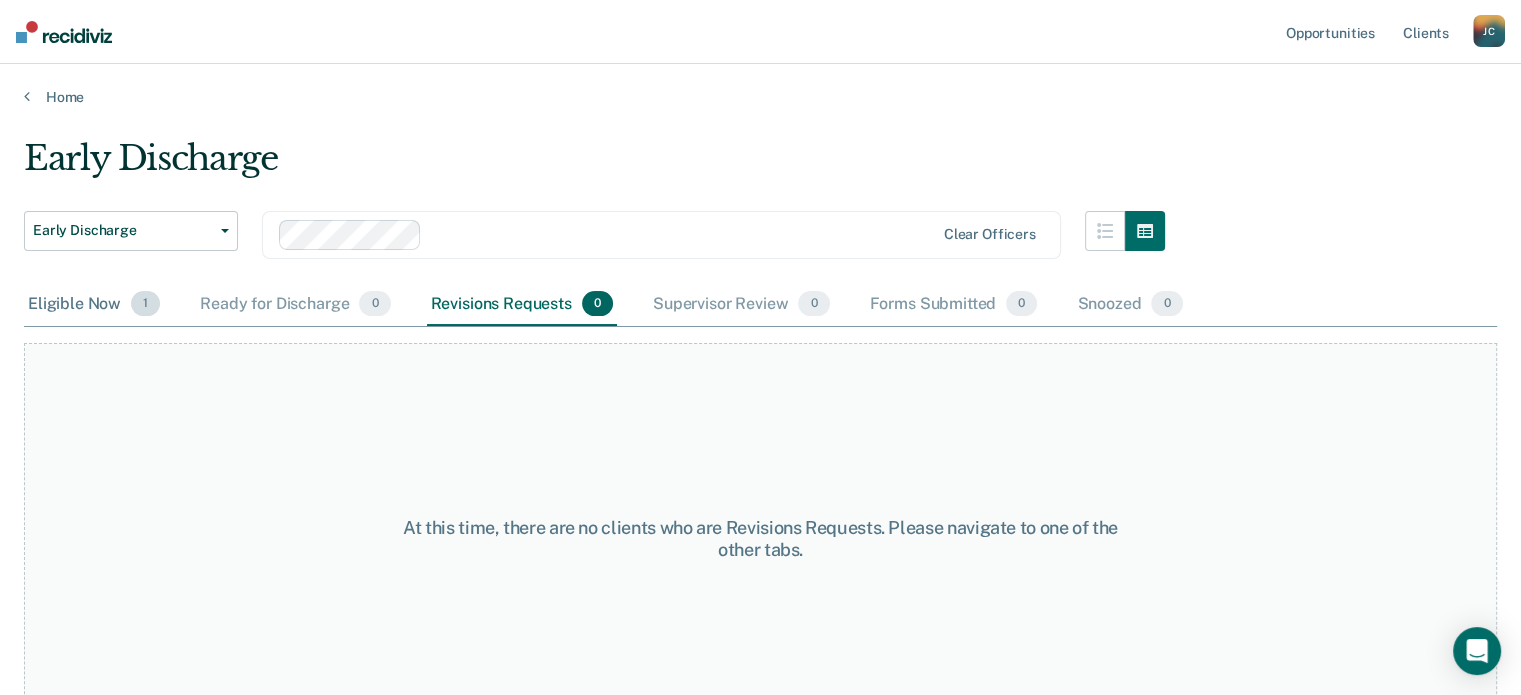 click on "Eligible Now 1" at bounding box center [94, 305] 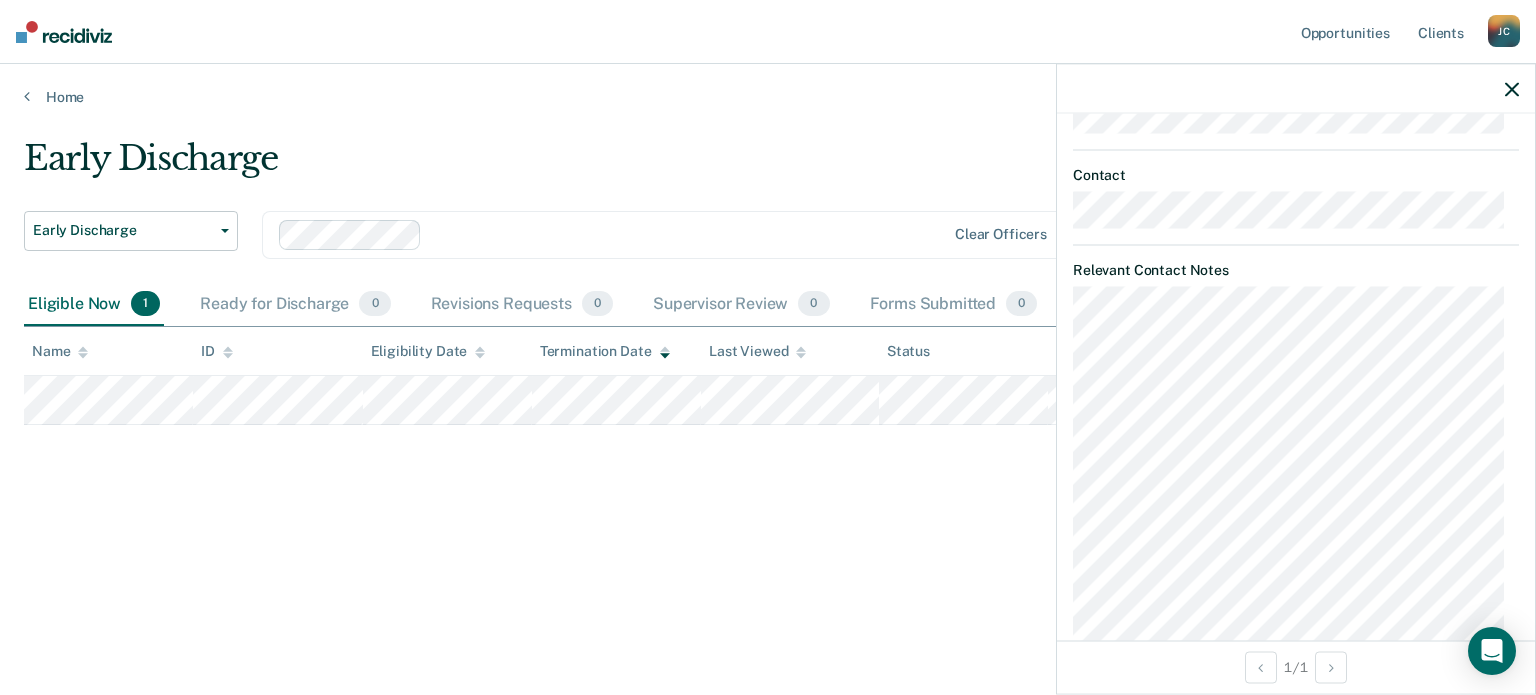 scroll, scrollTop: 1095, scrollLeft: 0, axis: vertical 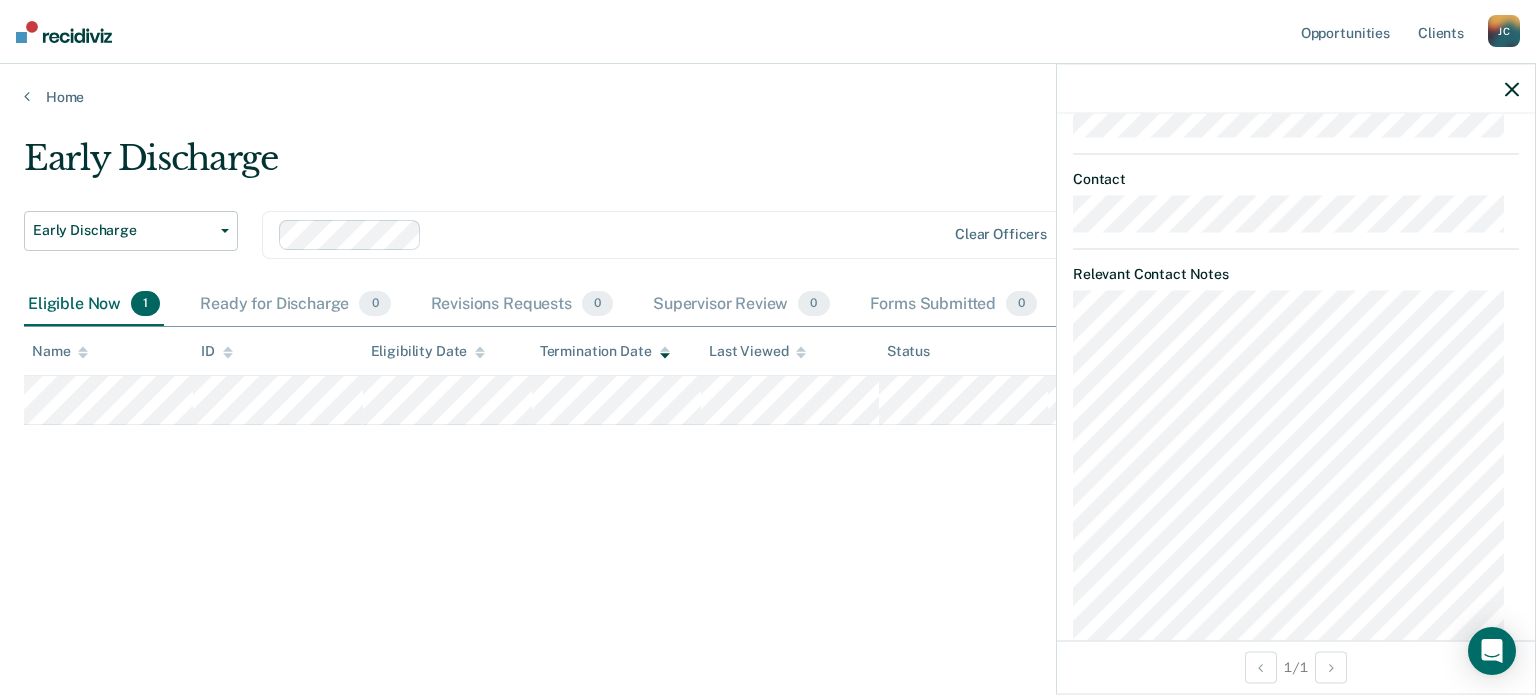 click at bounding box center (1296, 89) 